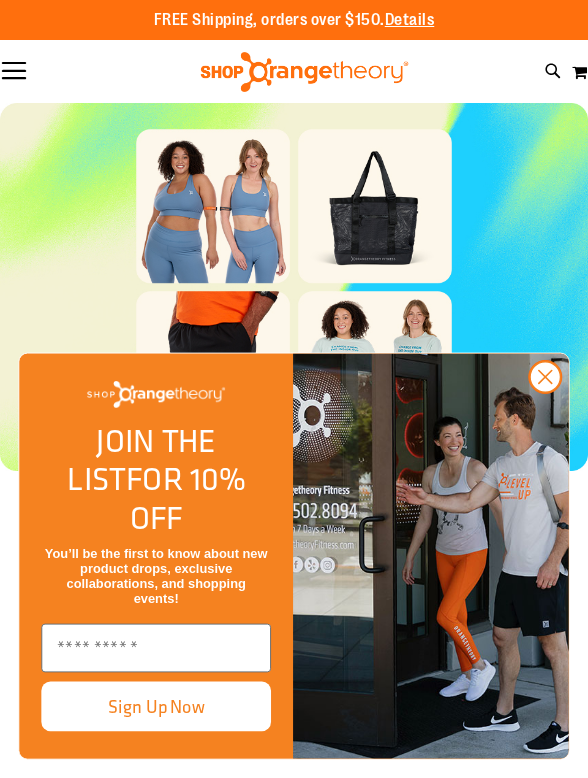 scroll, scrollTop: 0, scrollLeft: 0, axis: both 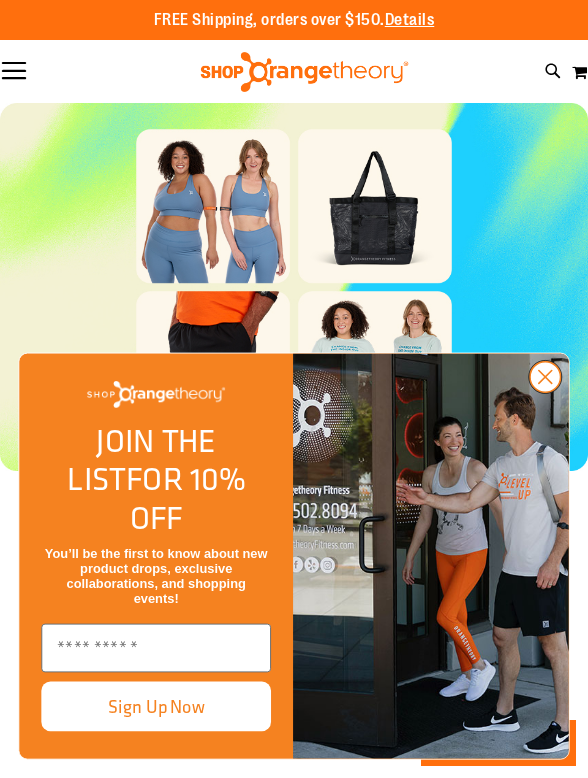 click 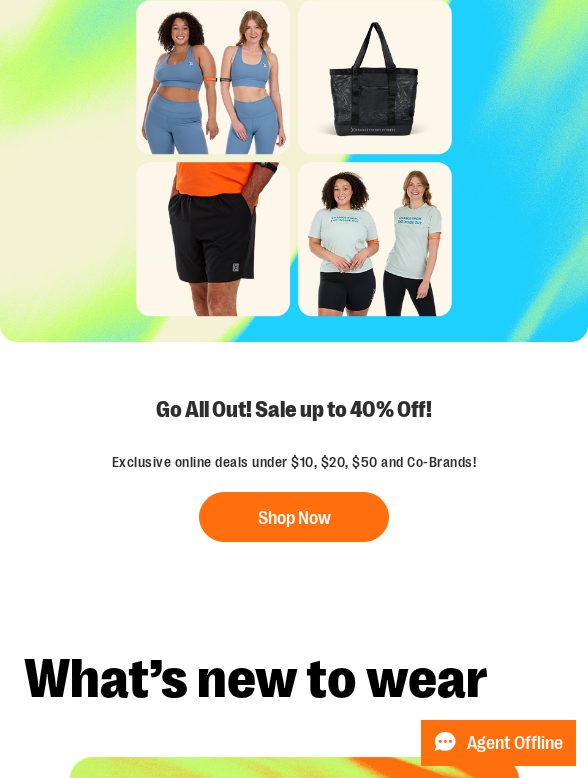 scroll, scrollTop: 0, scrollLeft: 0, axis: both 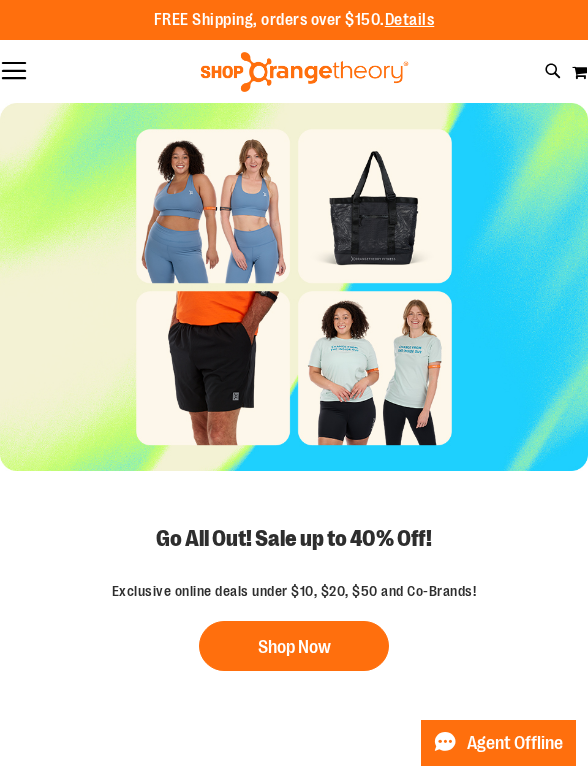 click on "Toggle Nav" at bounding box center [14, 72] 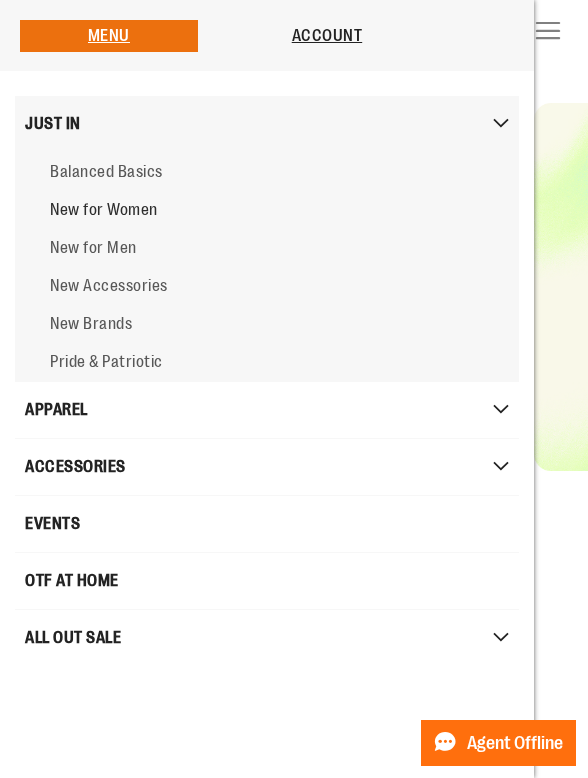 click on "New for Women" at bounding box center [104, 210] 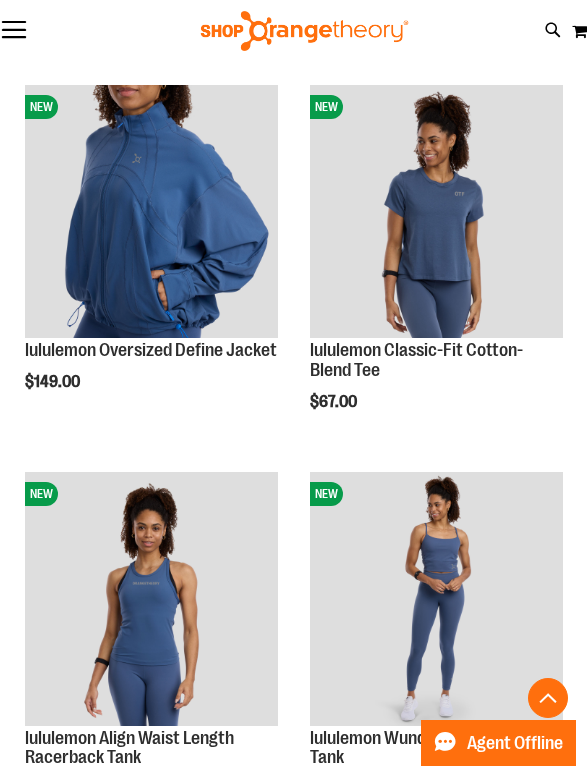 scroll, scrollTop: 1443, scrollLeft: 0, axis: vertical 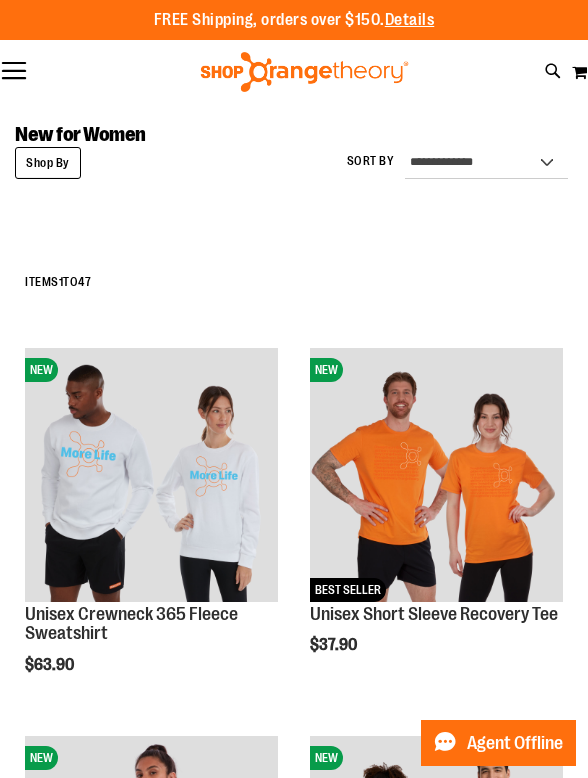 click on "Toggle Nav" at bounding box center (14, 72) 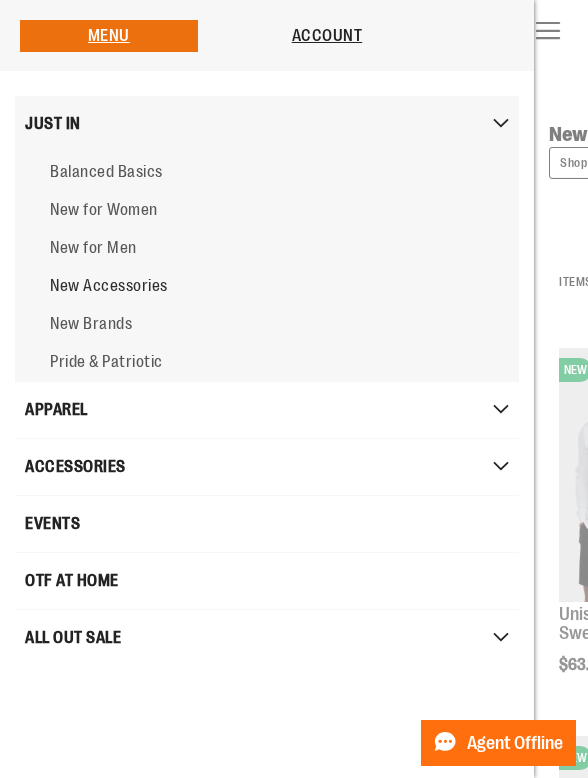 click on "New Accessories" at bounding box center (109, 286) 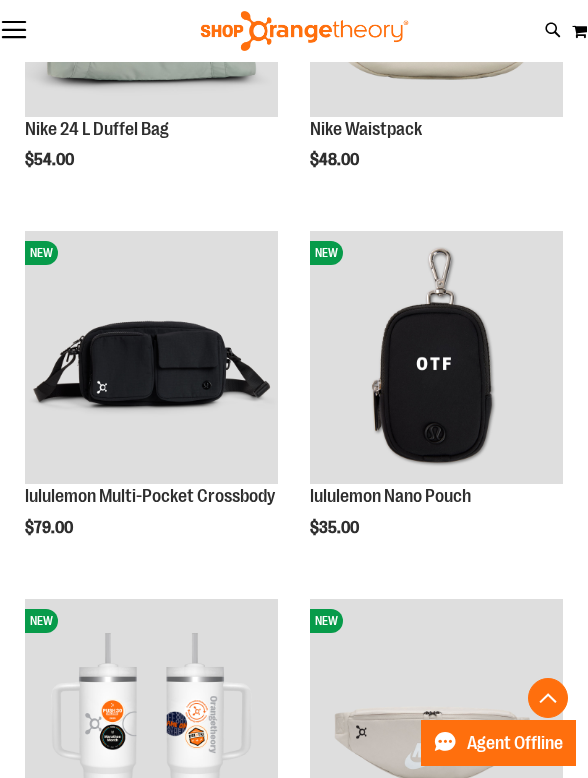 scroll, scrollTop: 1594, scrollLeft: 0, axis: vertical 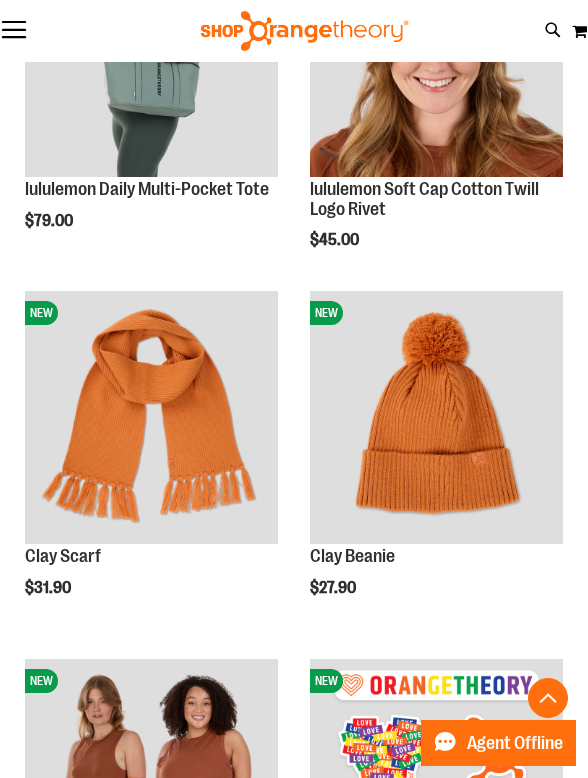 click on "Toggle Nav" at bounding box center (14, 31) 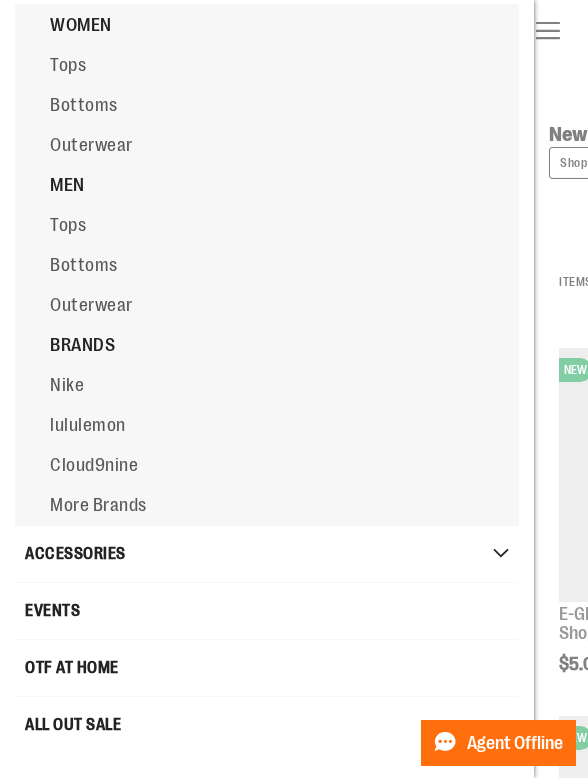 scroll, scrollTop: 0, scrollLeft: 0, axis: both 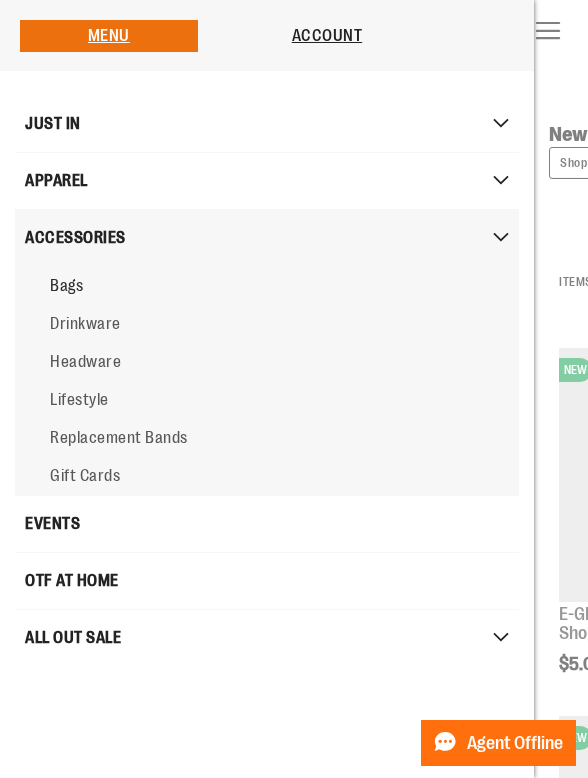 click on "Bags" at bounding box center [66, 286] 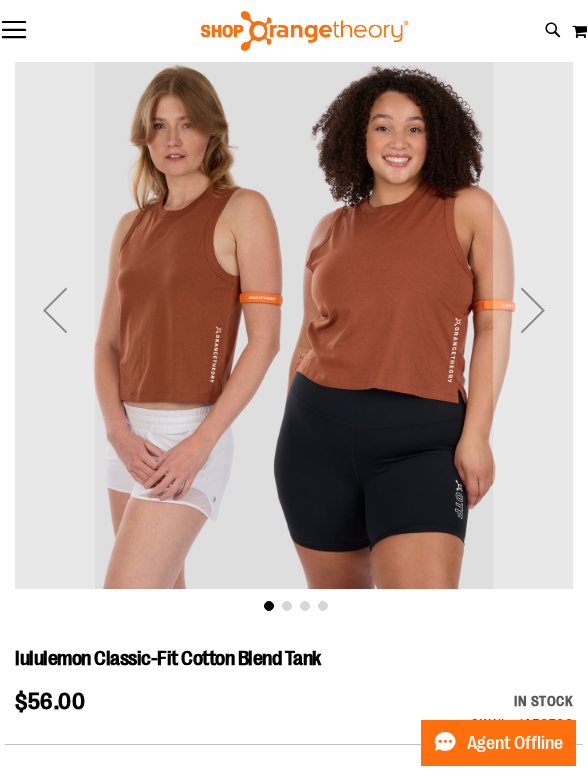 scroll, scrollTop: 89, scrollLeft: 0, axis: vertical 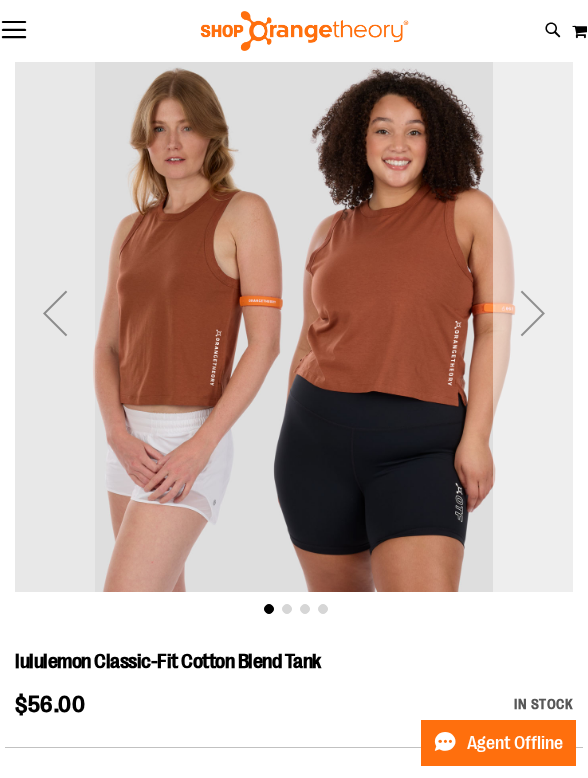 click at bounding box center [533, 313] 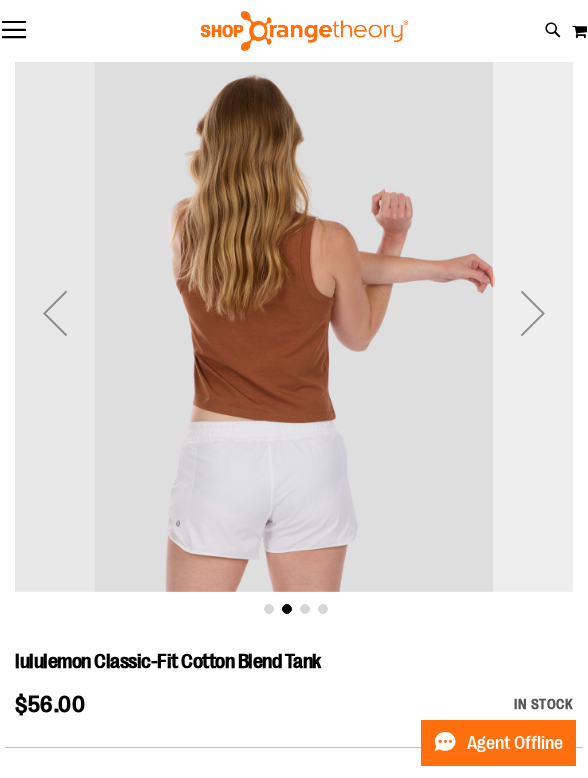 click at bounding box center [533, 313] 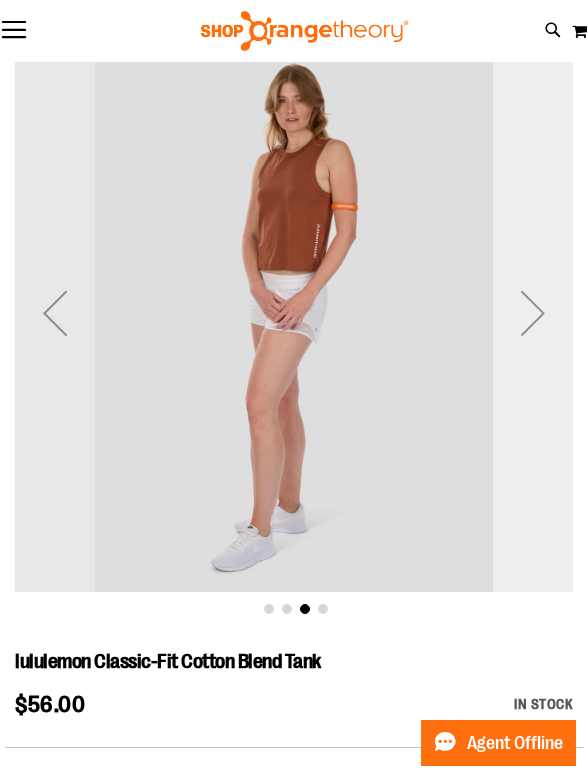 click at bounding box center (533, 313) 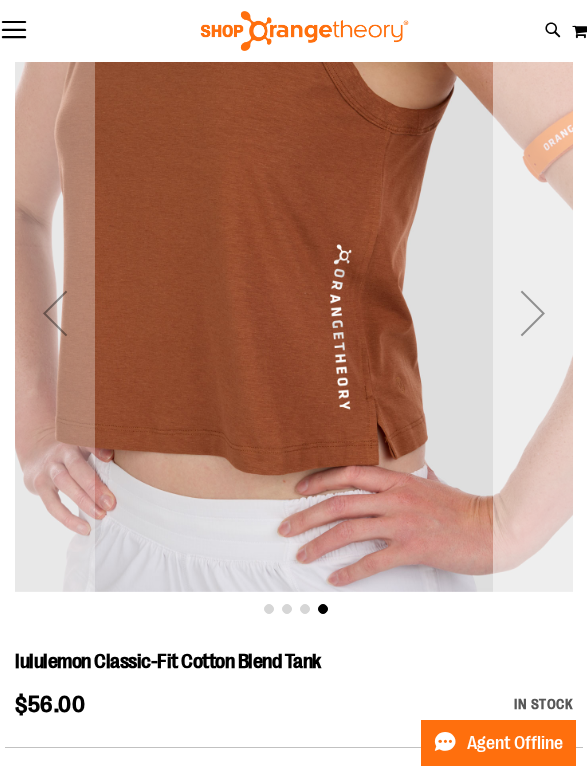 click at bounding box center (533, 313) 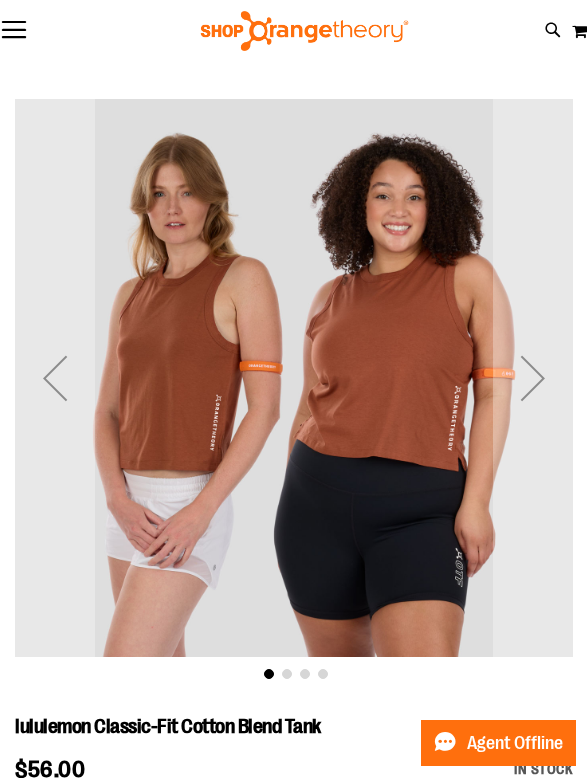 scroll, scrollTop: 0, scrollLeft: 0, axis: both 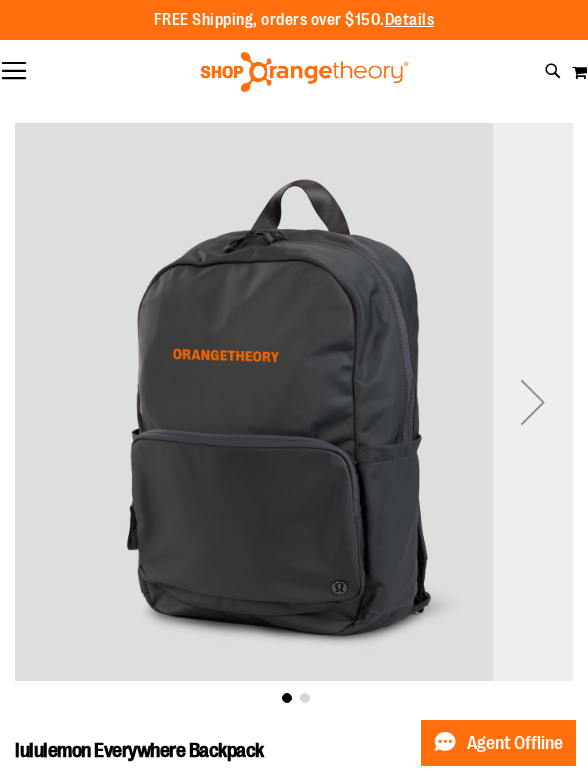 click at bounding box center [533, 402] 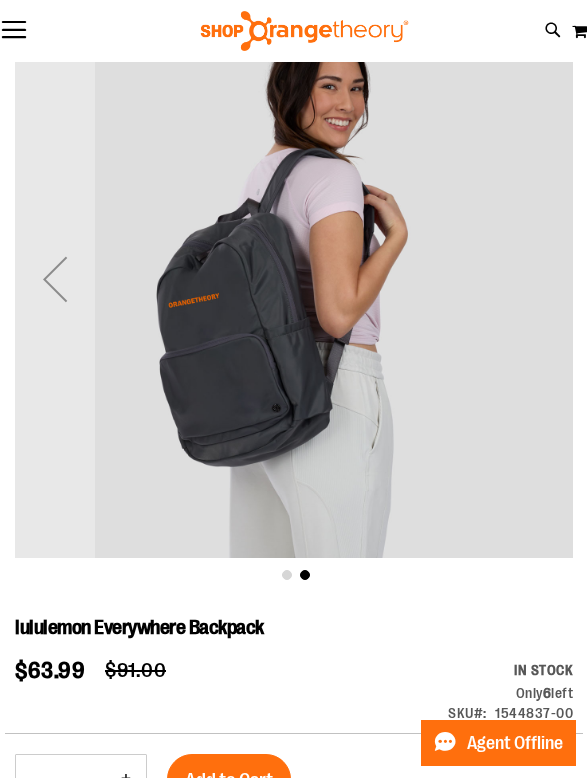 scroll, scrollTop: 114, scrollLeft: 0, axis: vertical 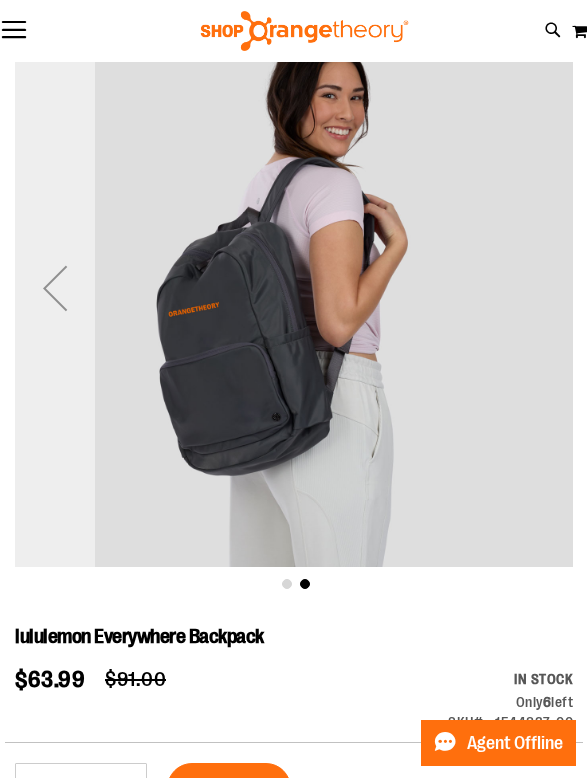 click at bounding box center [55, 288] 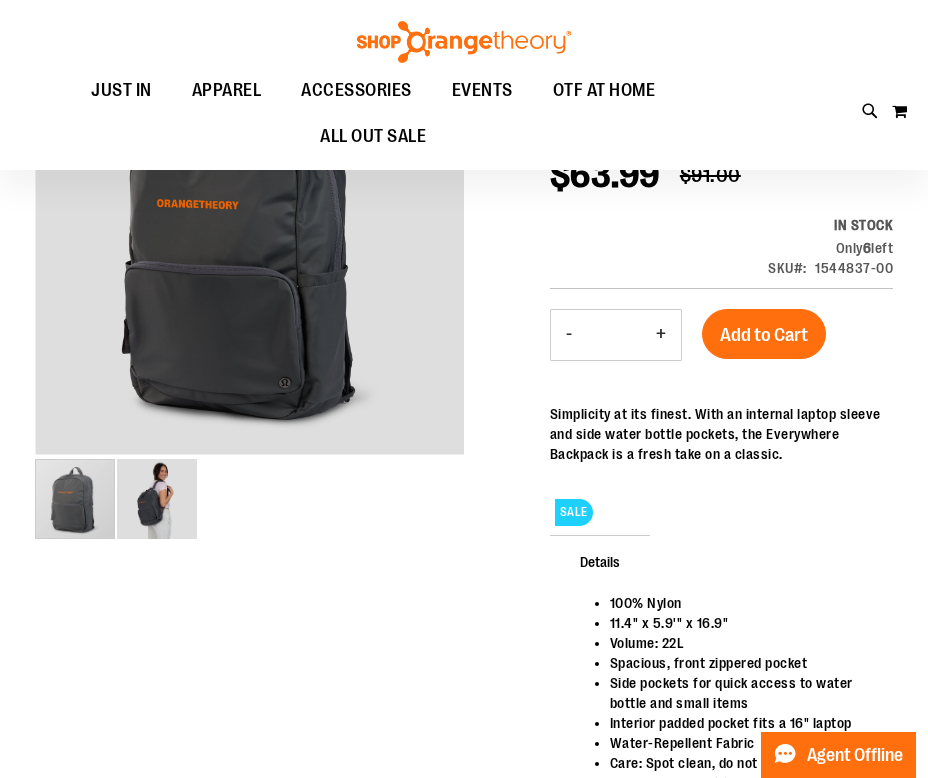 scroll, scrollTop: 0, scrollLeft: 0, axis: both 